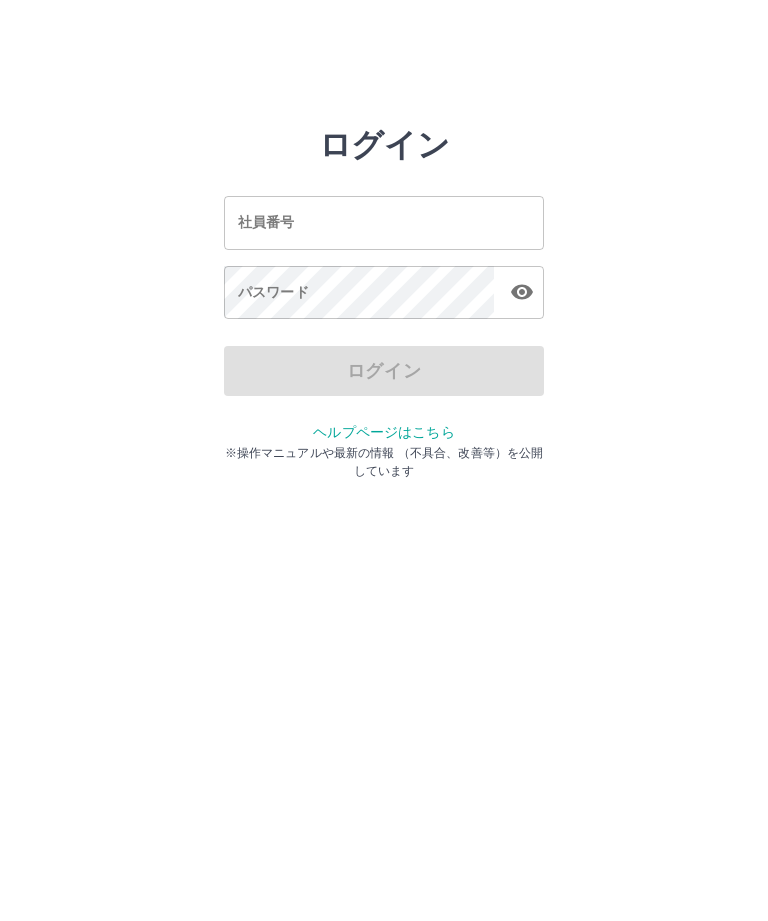 scroll, scrollTop: 0, scrollLeft: 0, axis: both 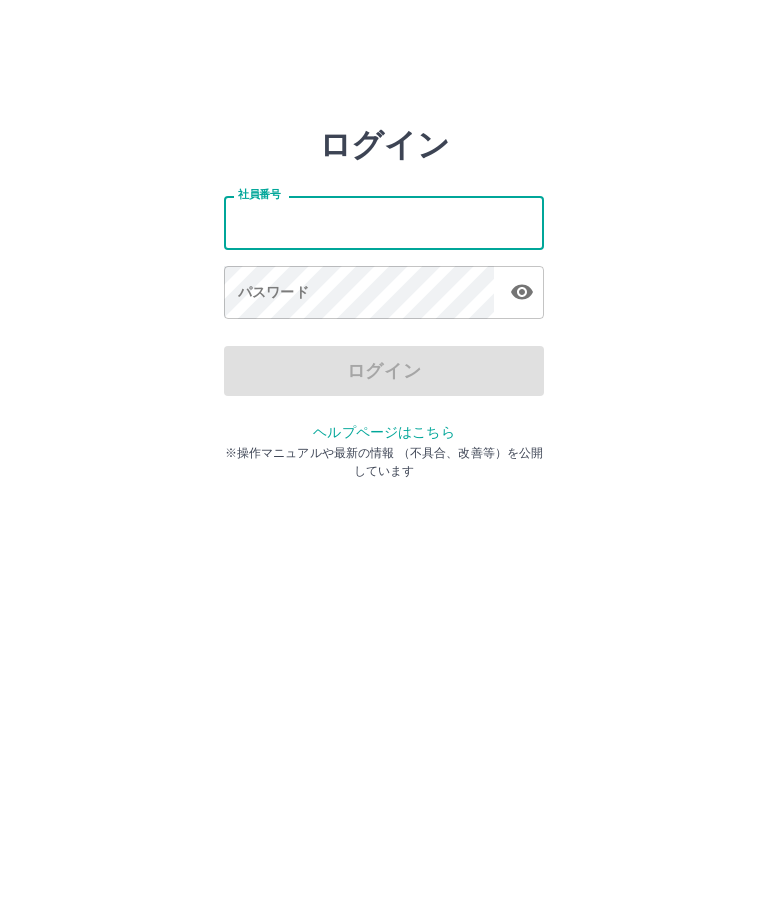 type on "*" 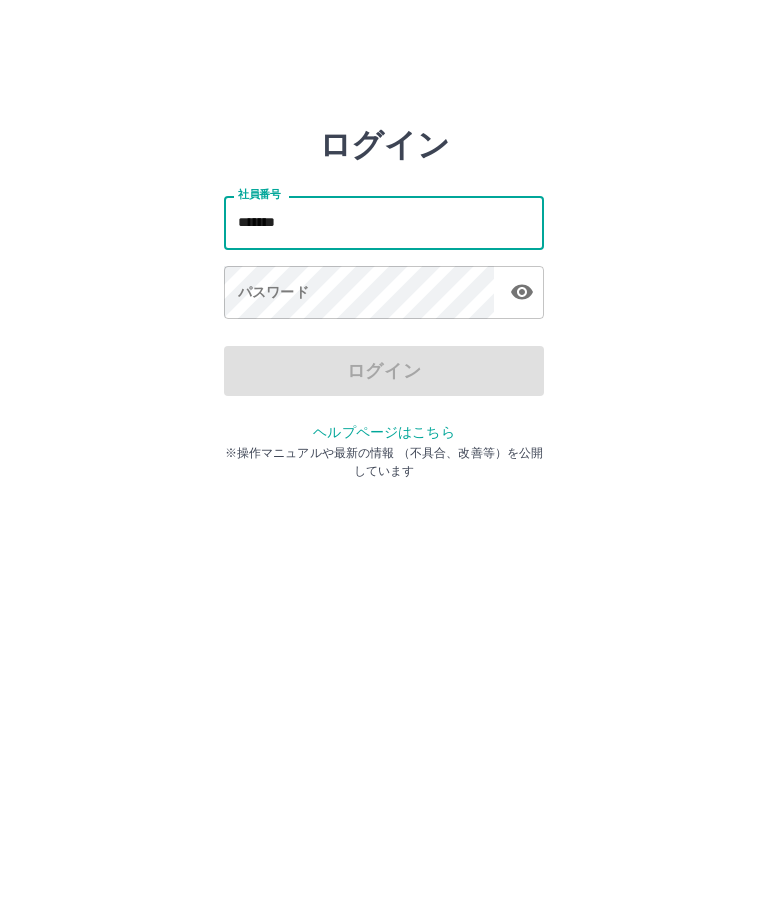 type on "*******" 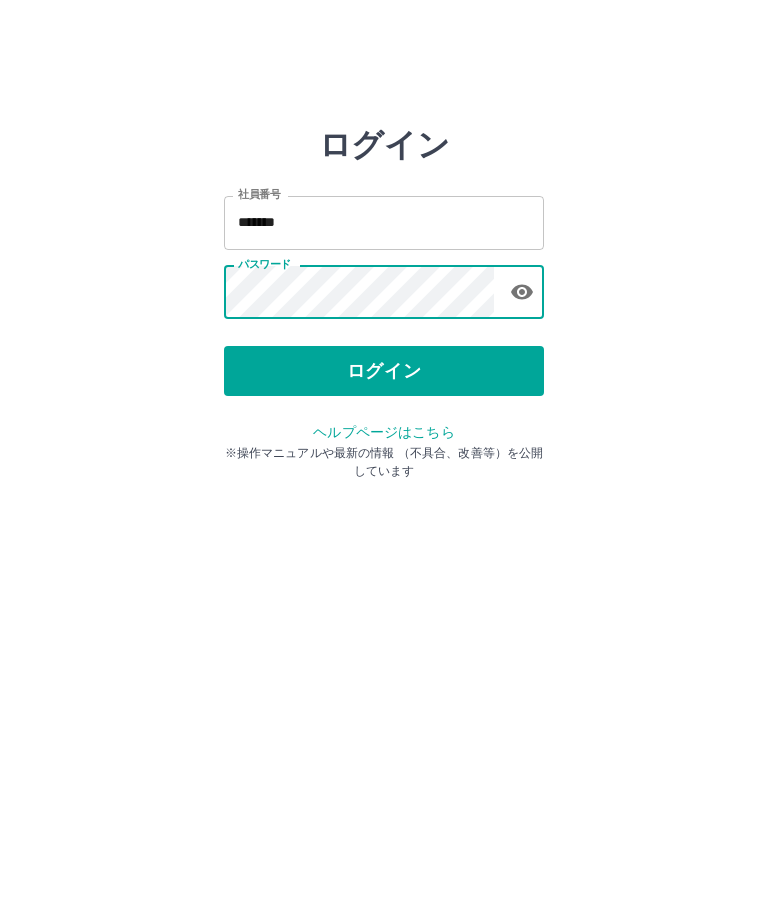 click on "ログイン" at bounding box center (384, 371) 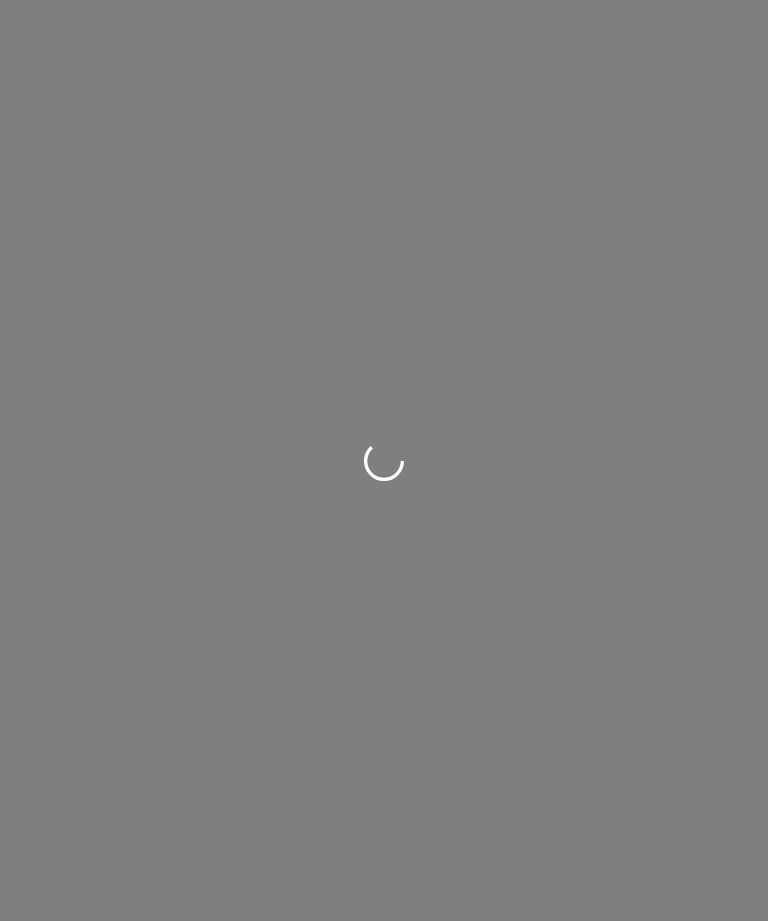 scroll, scrollTop: 0, scrollLeft: 0, axis: both 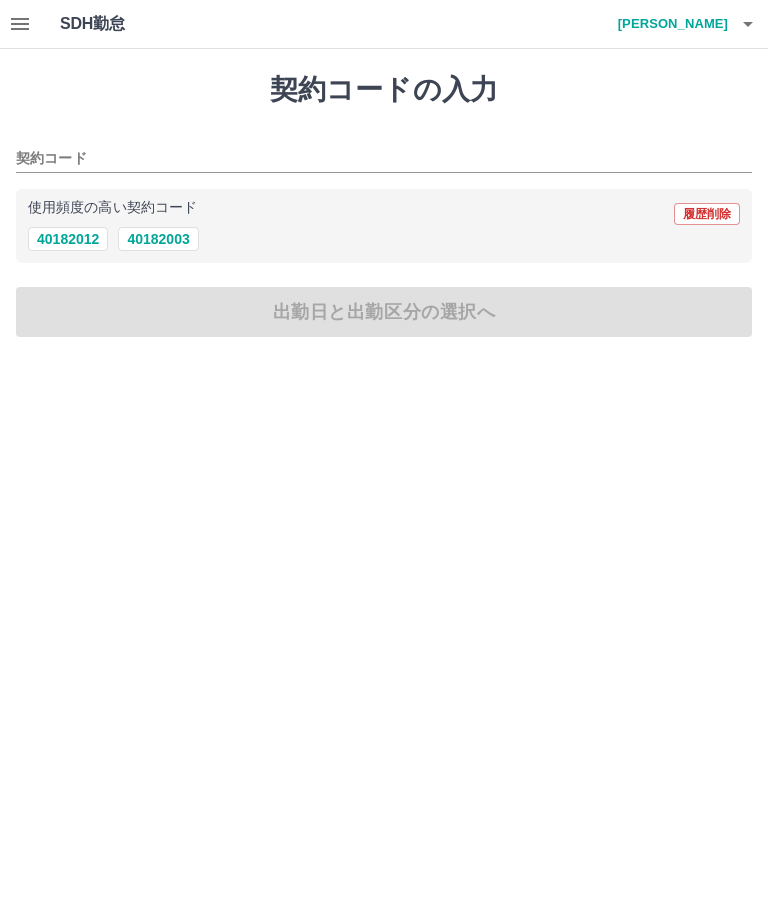 click on "40182003" at bounding box center [158, 239] 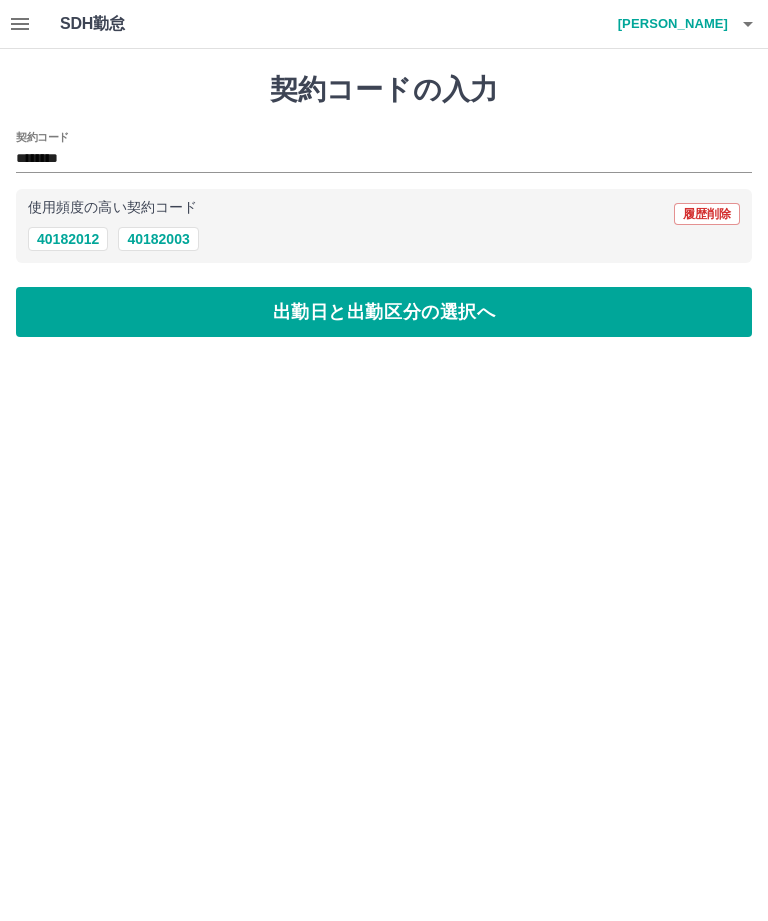 click on "出勤日と出勤区分の選択へ" at bounding box center (384, 312) 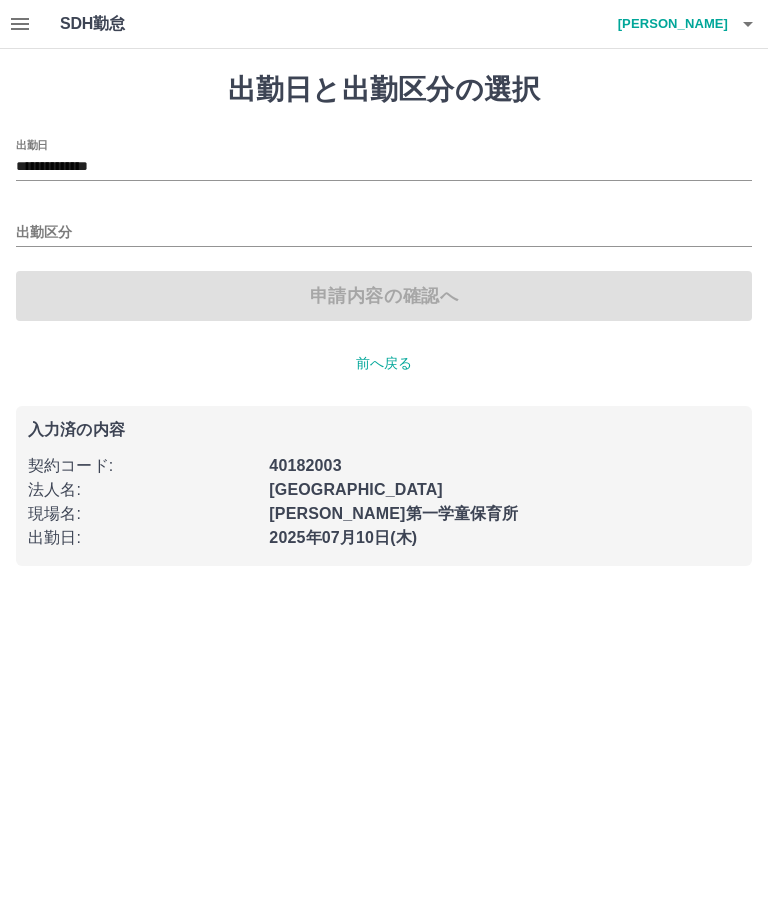 click on "出勤区分" at bounding box center [384, 226] 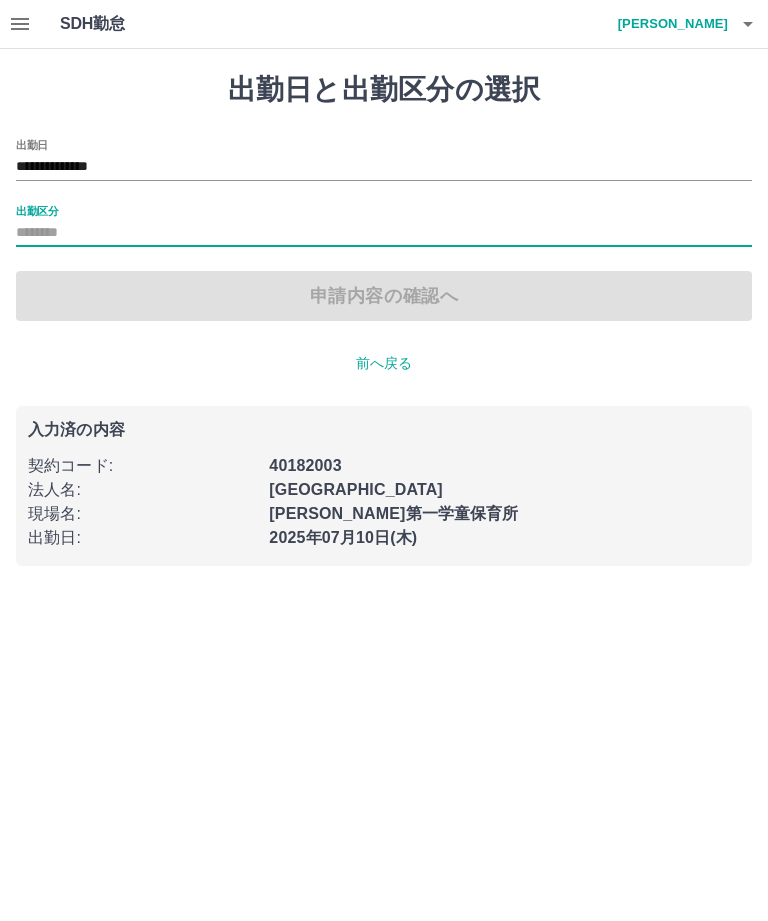 click on "出勤区分" at bounding box center [37, 210] 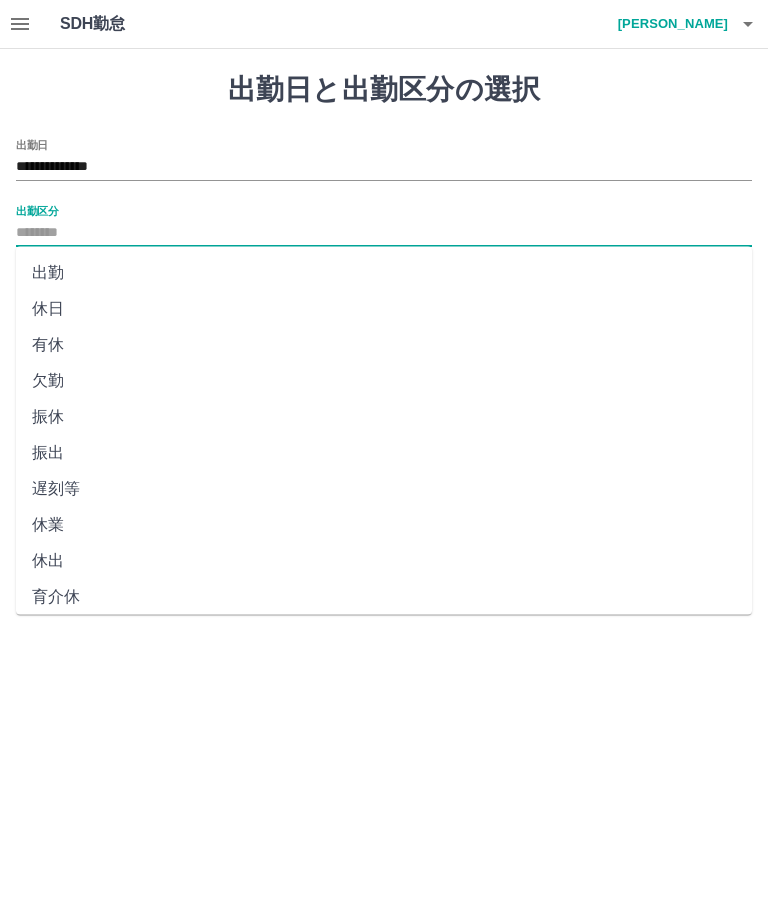 click on "出勤" at bounding box center (384, 273) 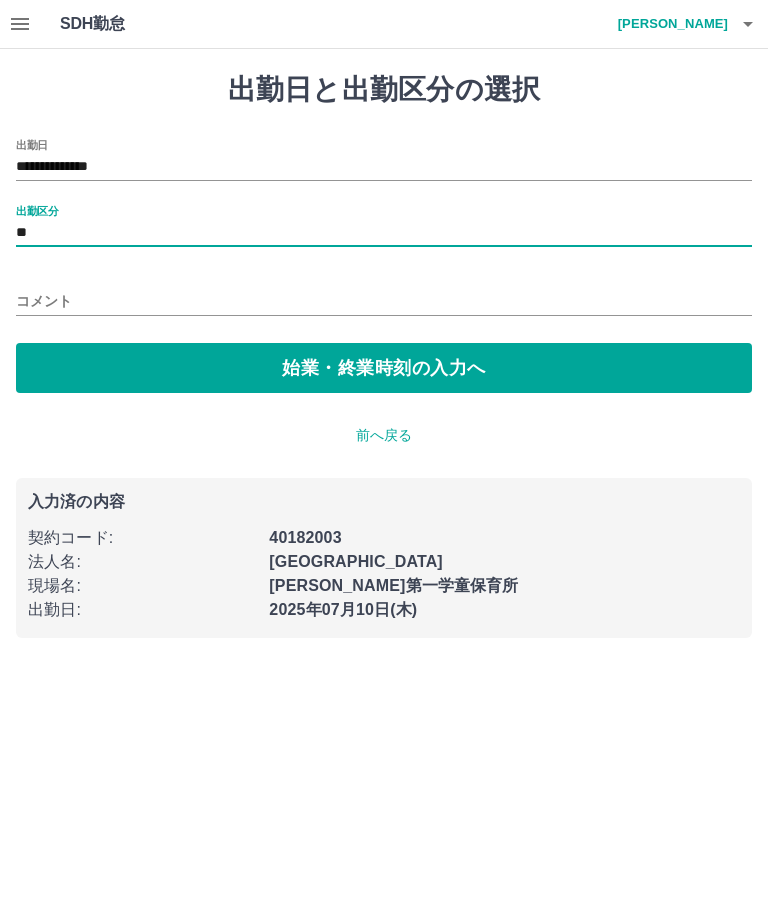 click on "始業・終業時刻の入力へ" at bounding box center [384, 368] 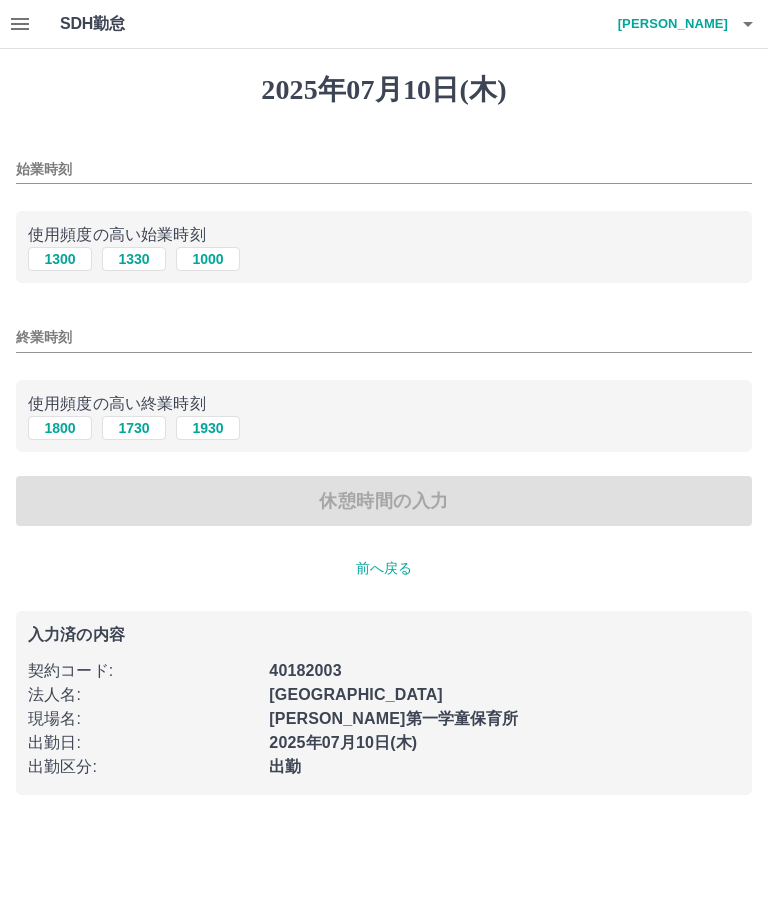 click on "1300" at bounding box center [60, 259] 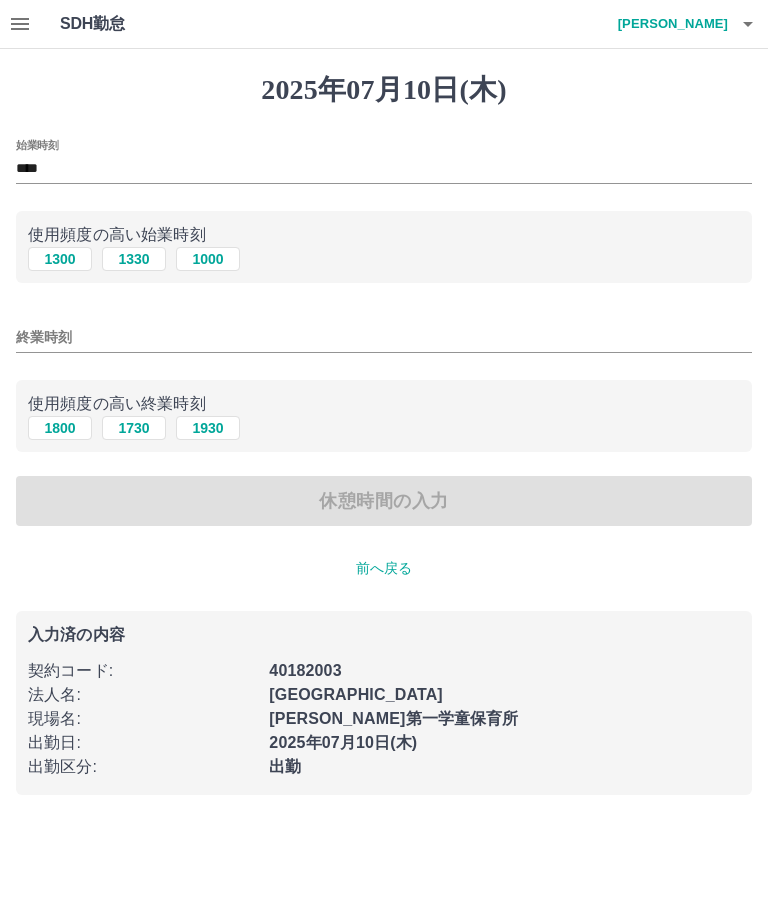 click on "1800" at bounding box center [60, 428] 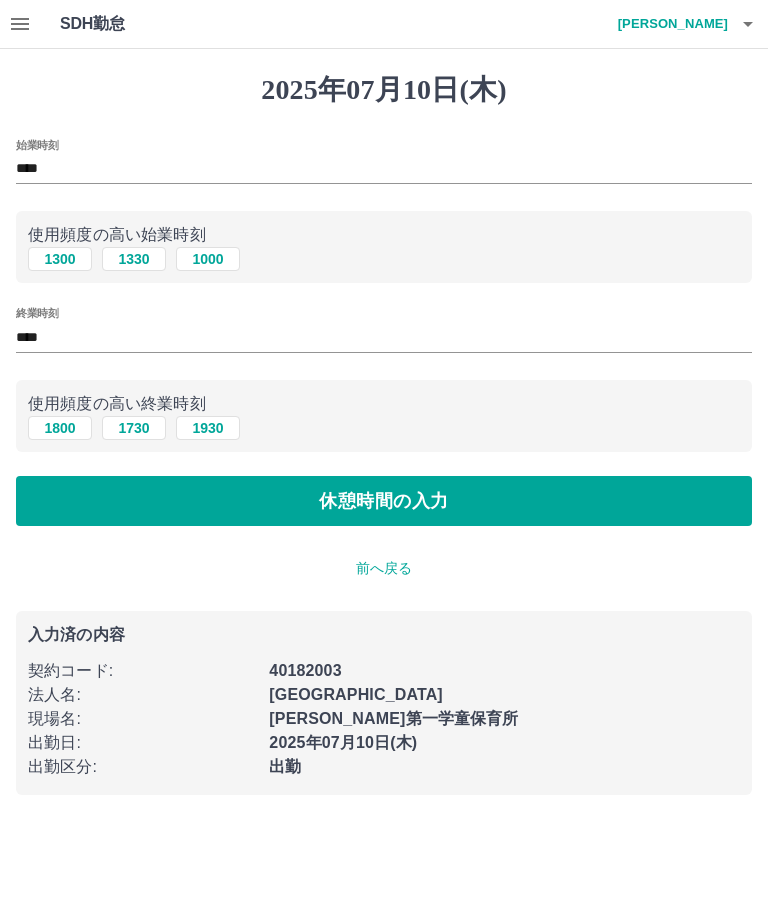 click on "休憩時間の入力" at bounding box center (384, 501) 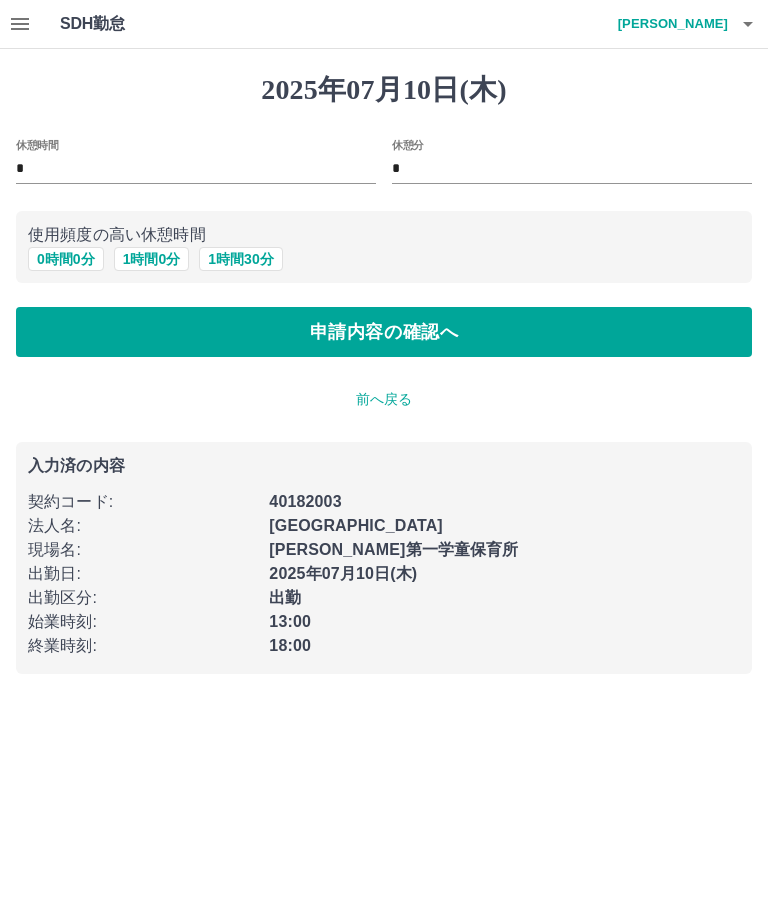 click on "0 時間 0 分" at bounding box center (66, 259) 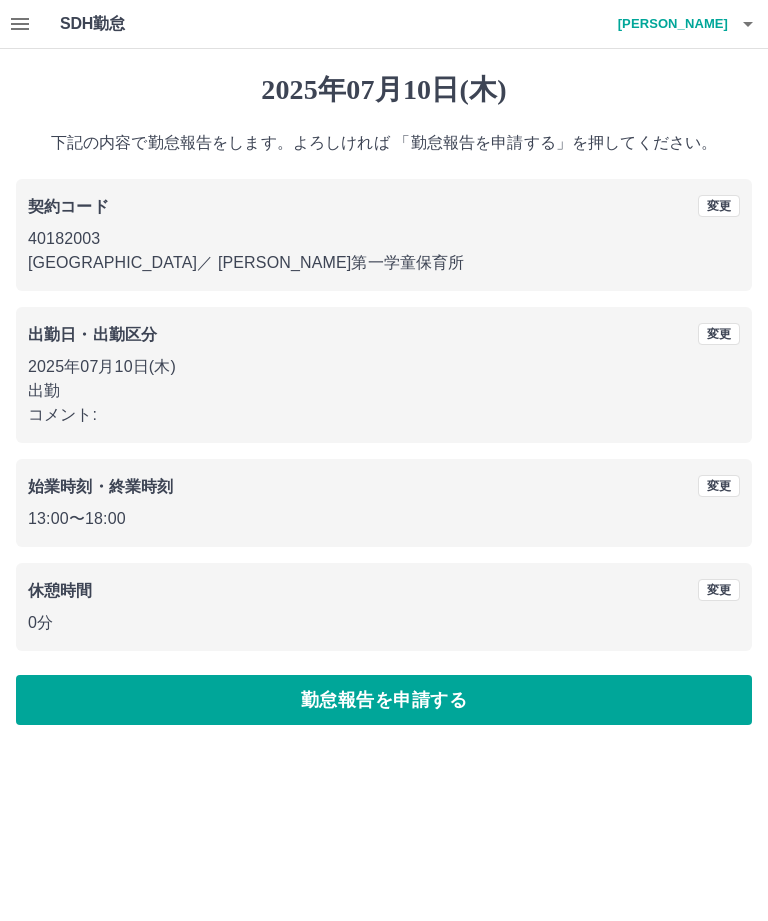 click on "勤怠報告を申請する" at bounding box center [384, 700] 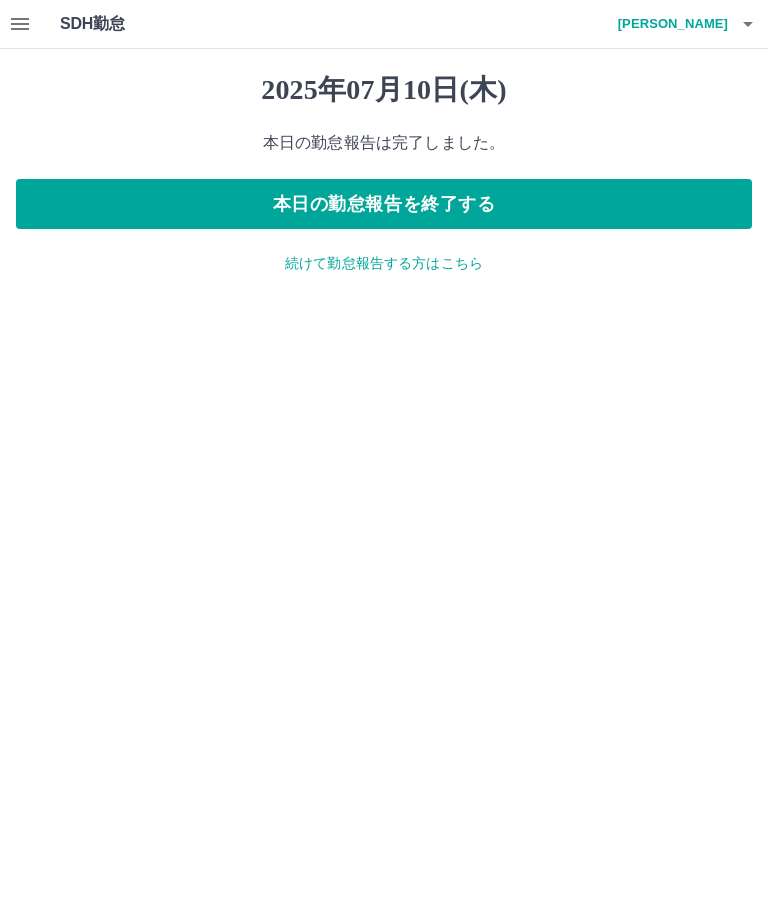 click on "本日の勤怠報告を終了する" at bounding box center (384, 204) 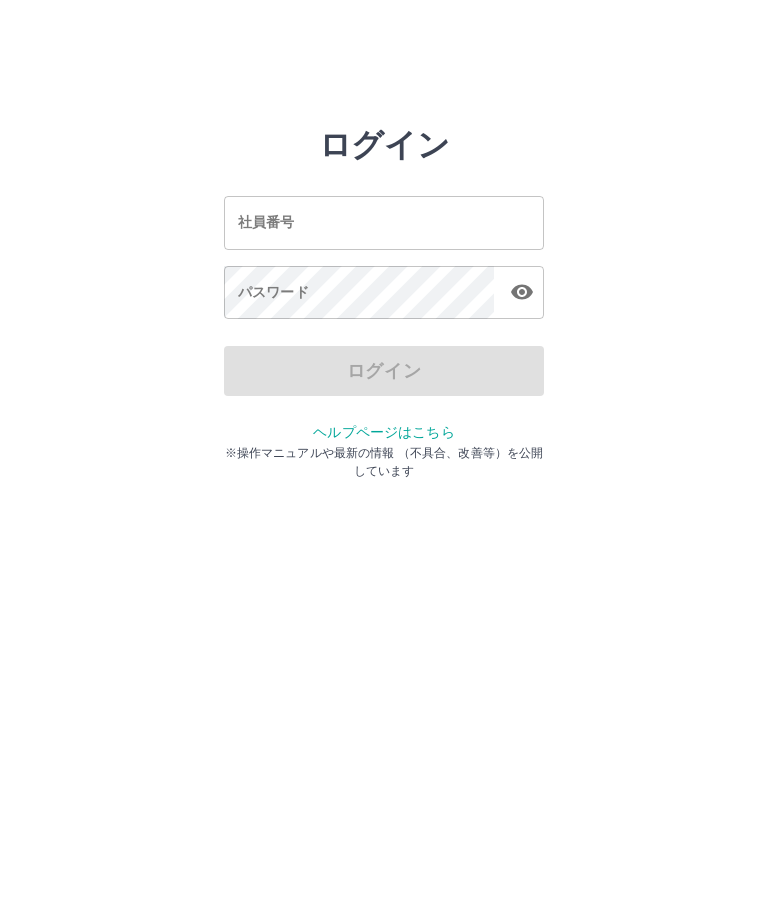 scroll, scrollTop: 0, scrollLeft: 0, axis: both 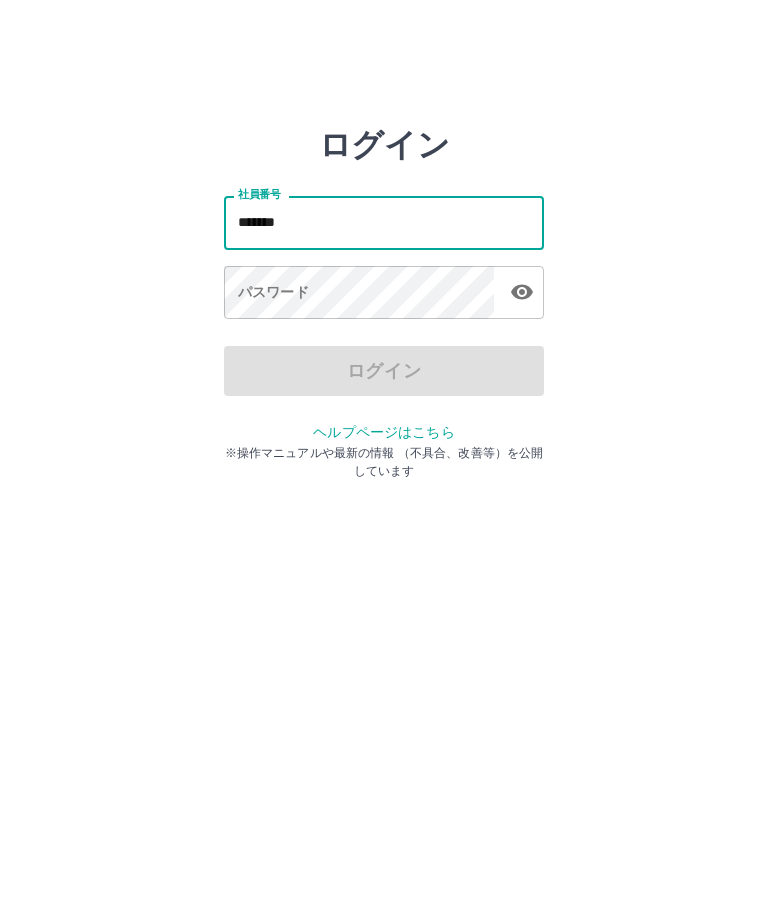 type on "*******" 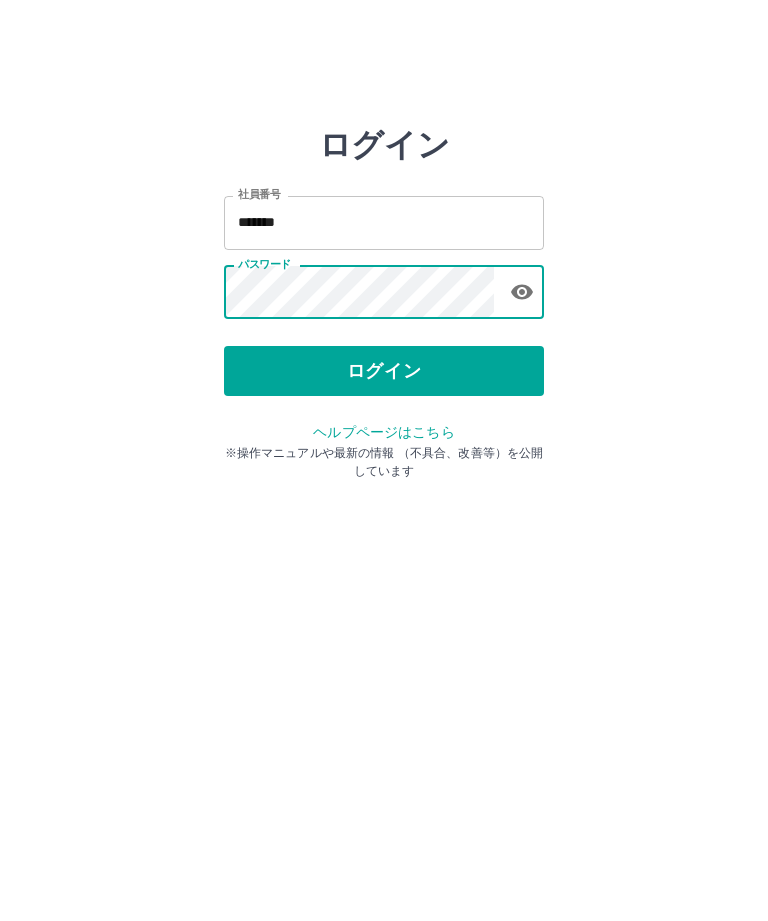 click on "ログイン" at bounding box center [384, 371] 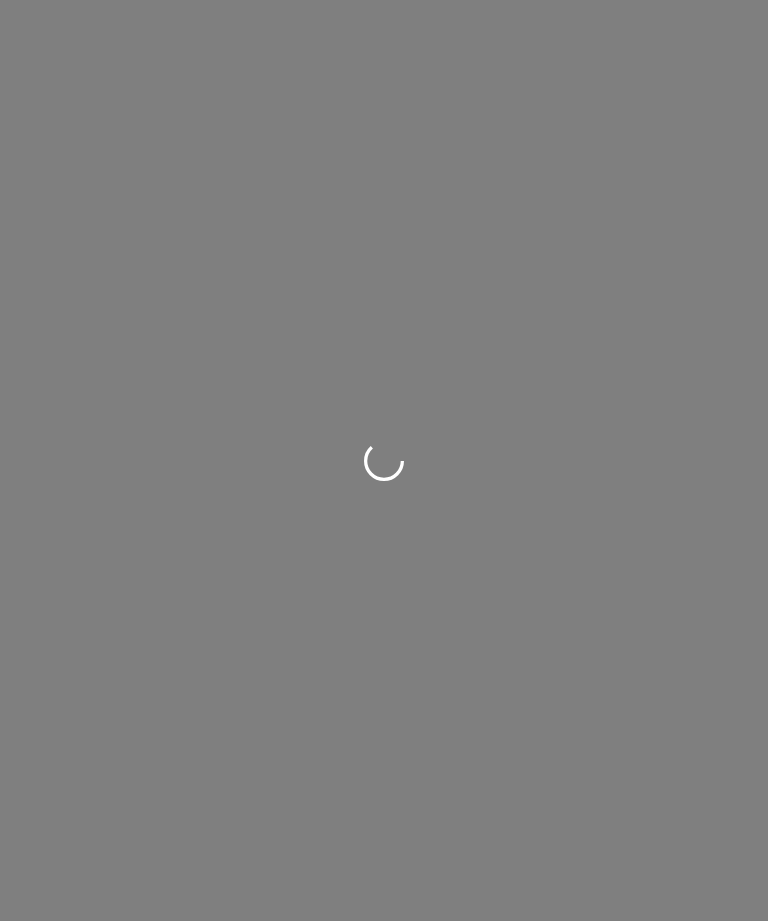 scroll, scrollTop: 0, scrollLeft: 0, axis: both 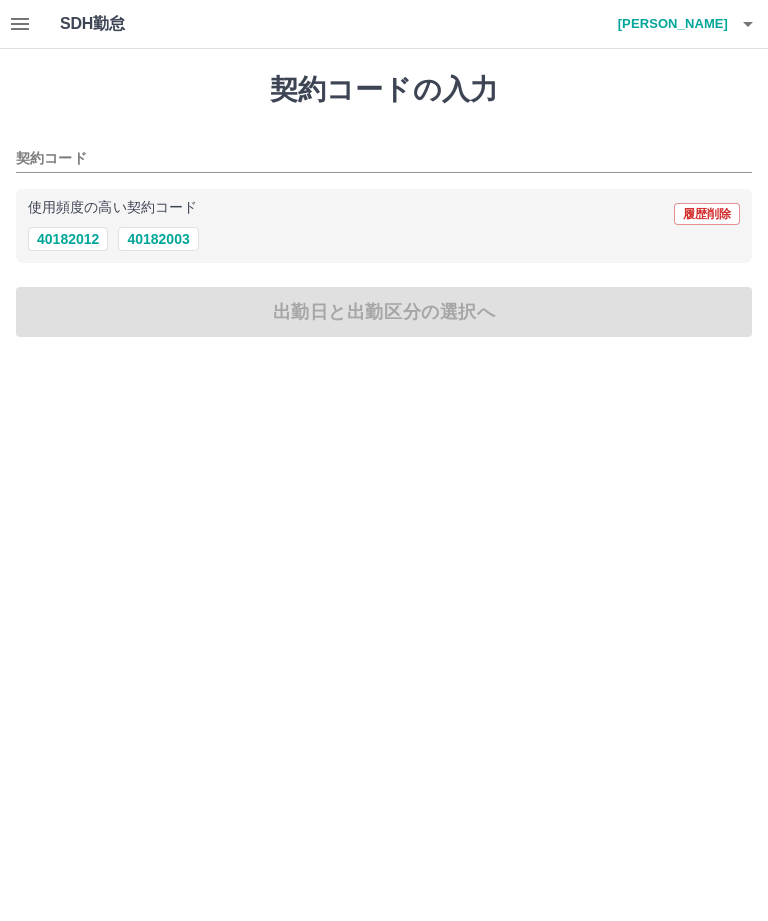 click on "40182012" at bounding box center [68, 239] 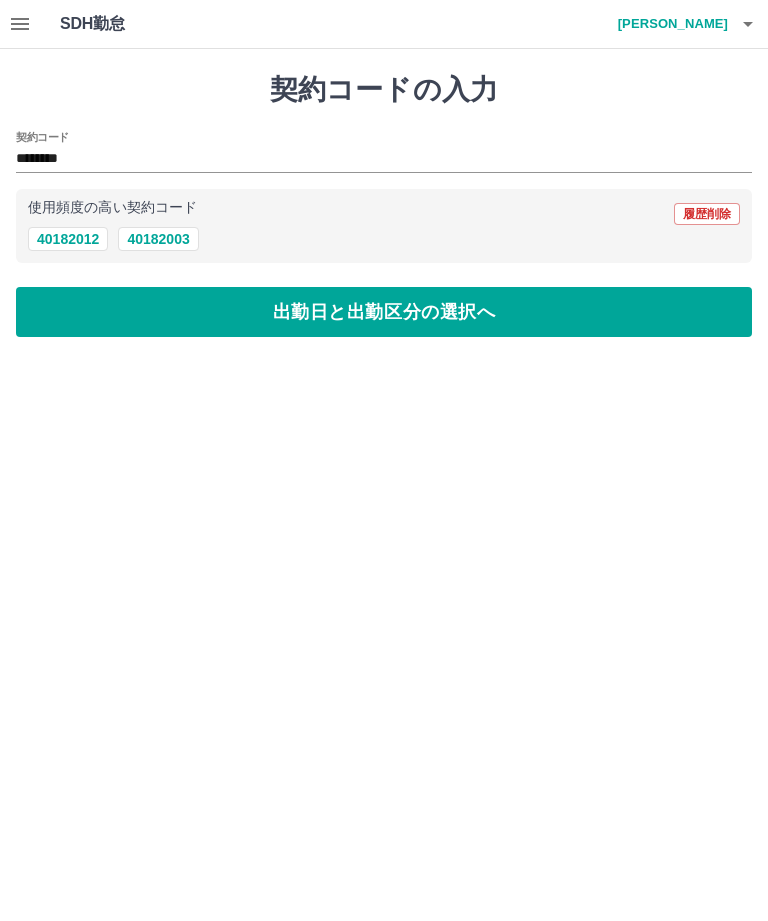 click on "出勤日と出勤区分の選択へ" at bounding box center [384, 312] 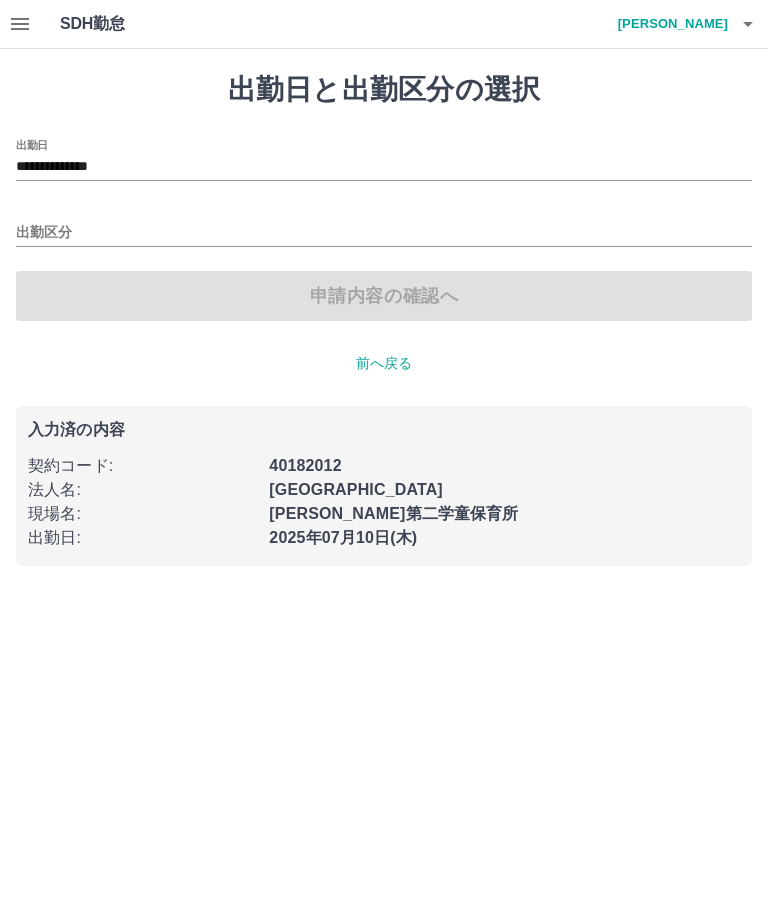 click on "出勤区分" at bounding box center (384, 233) 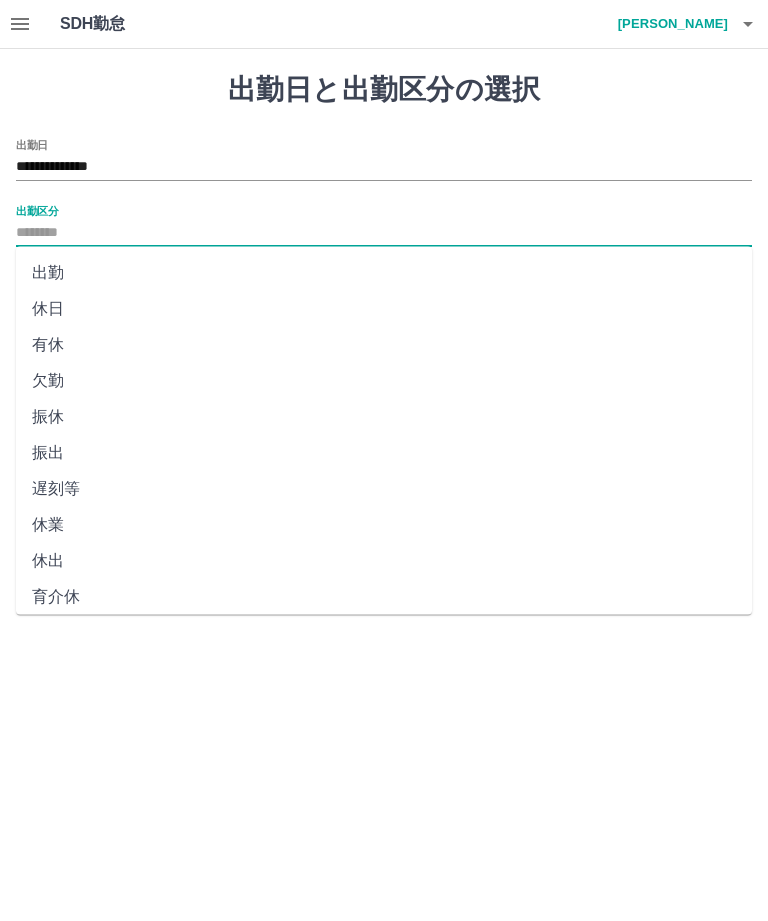 click on "出勤" at bounding box center [384, 273] 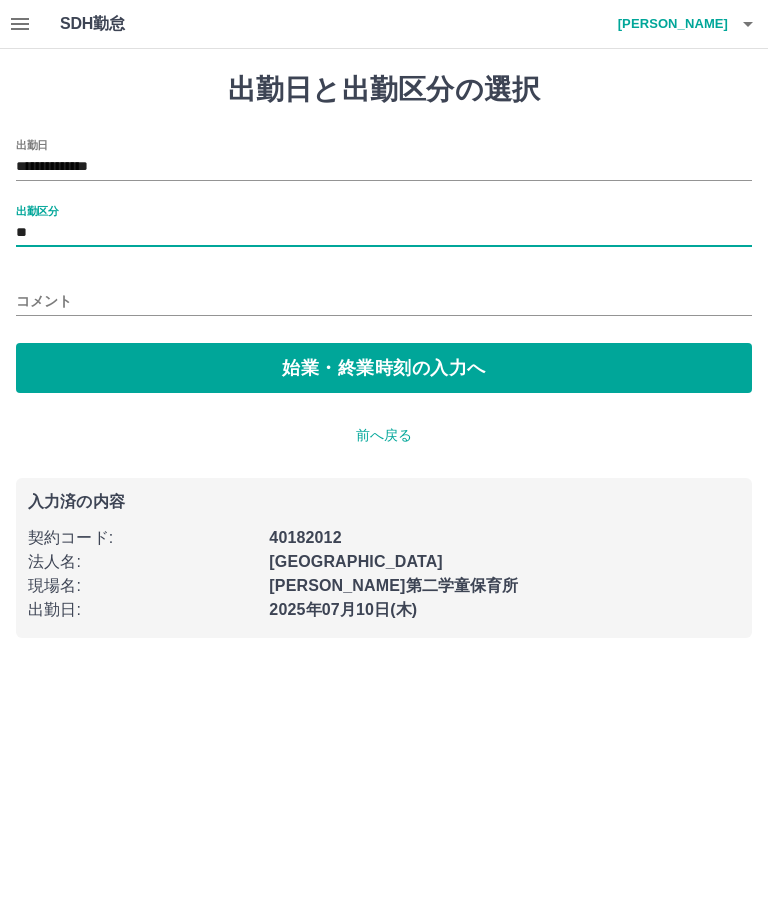 type on "**" 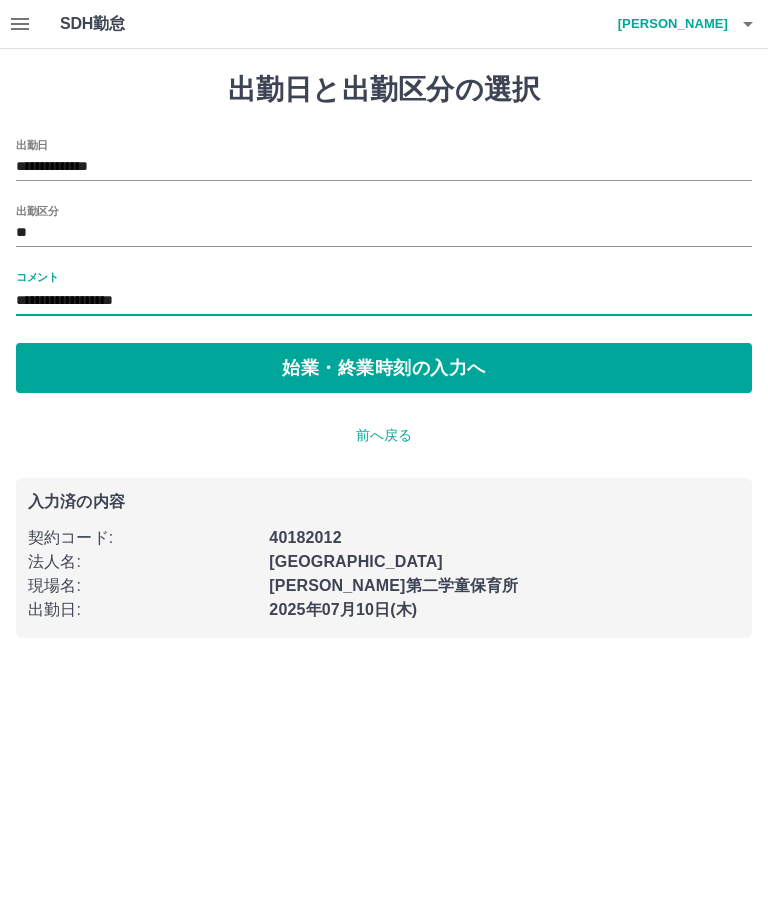 type on "**********" 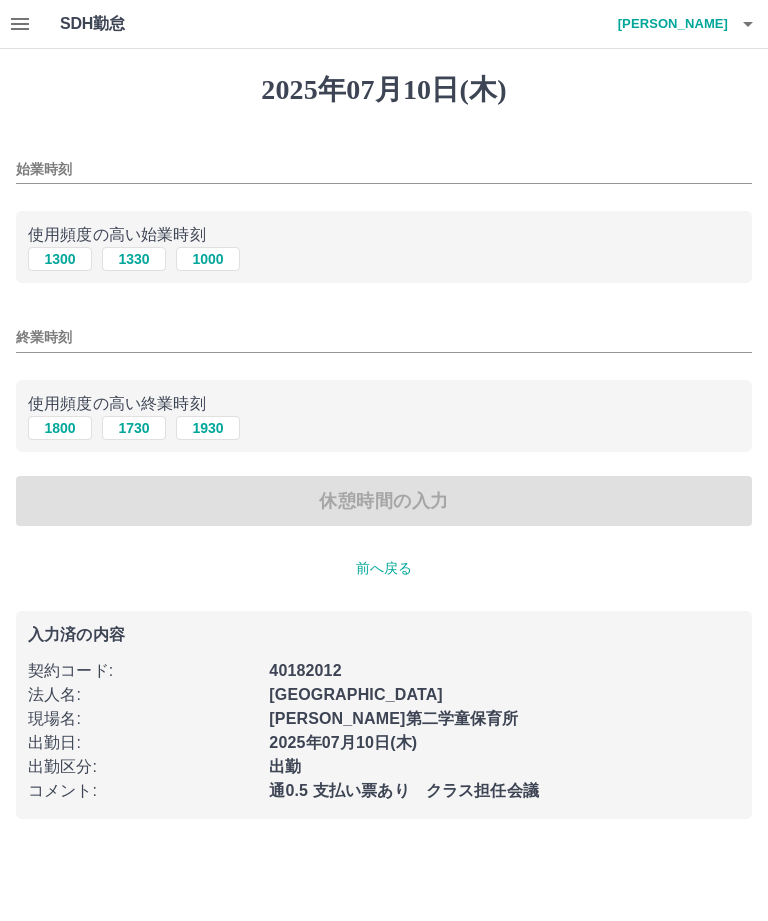 click on "1000" at bounding box center [208, 259] 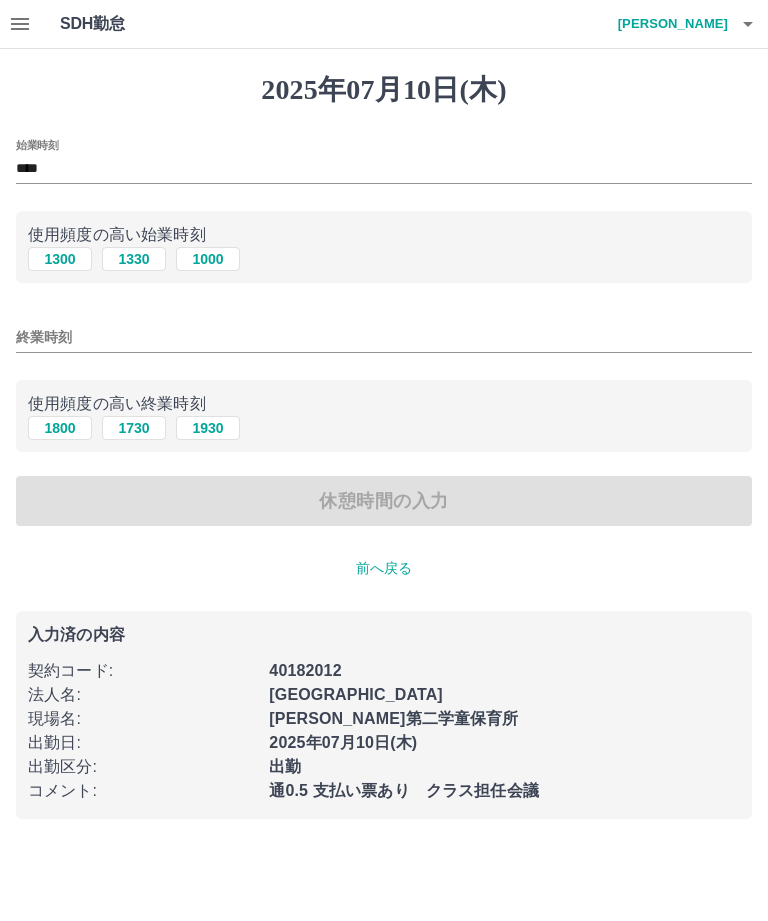 click on "1930" at bounding box center (208, 428) 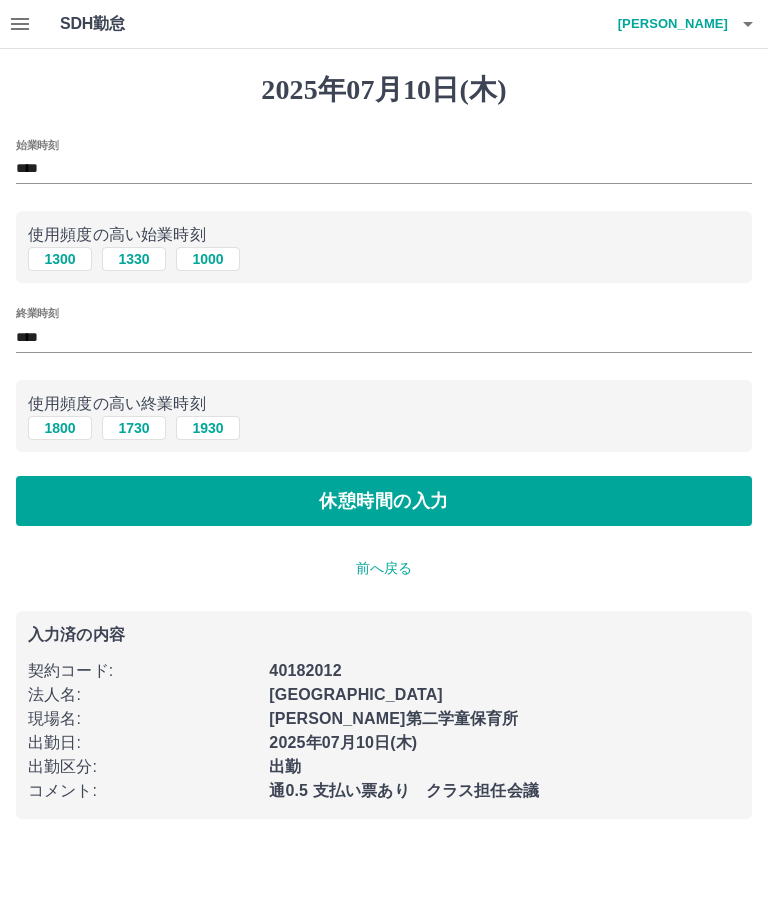 click on "休憩時間の入力" at bounding box center (384, 501) 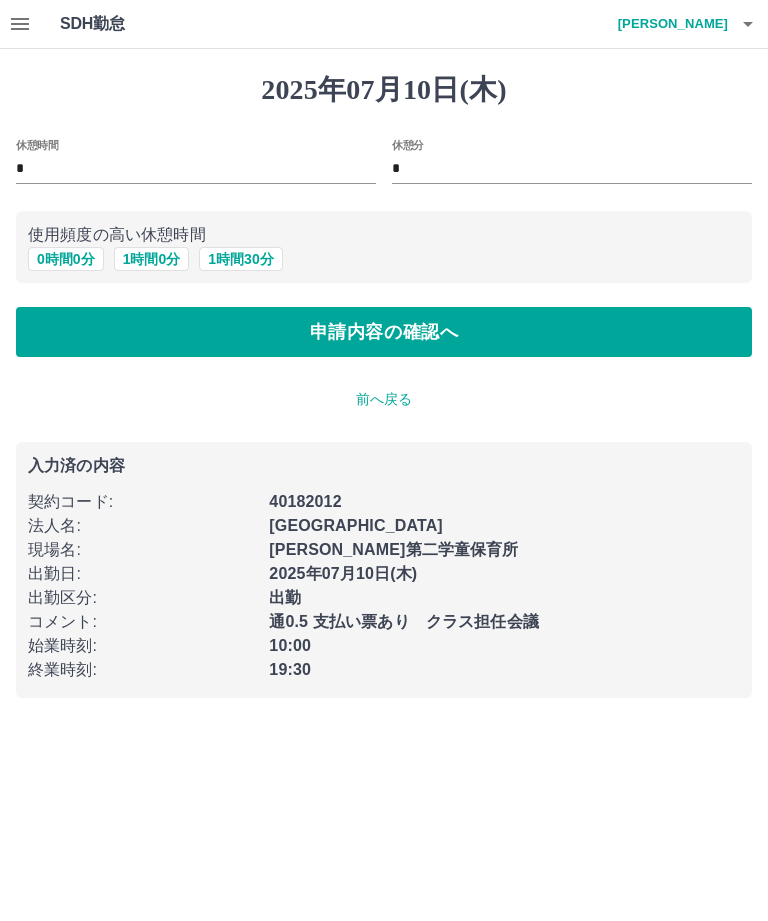 click on "1 時間 0 分" at bounding box center (152, 259) 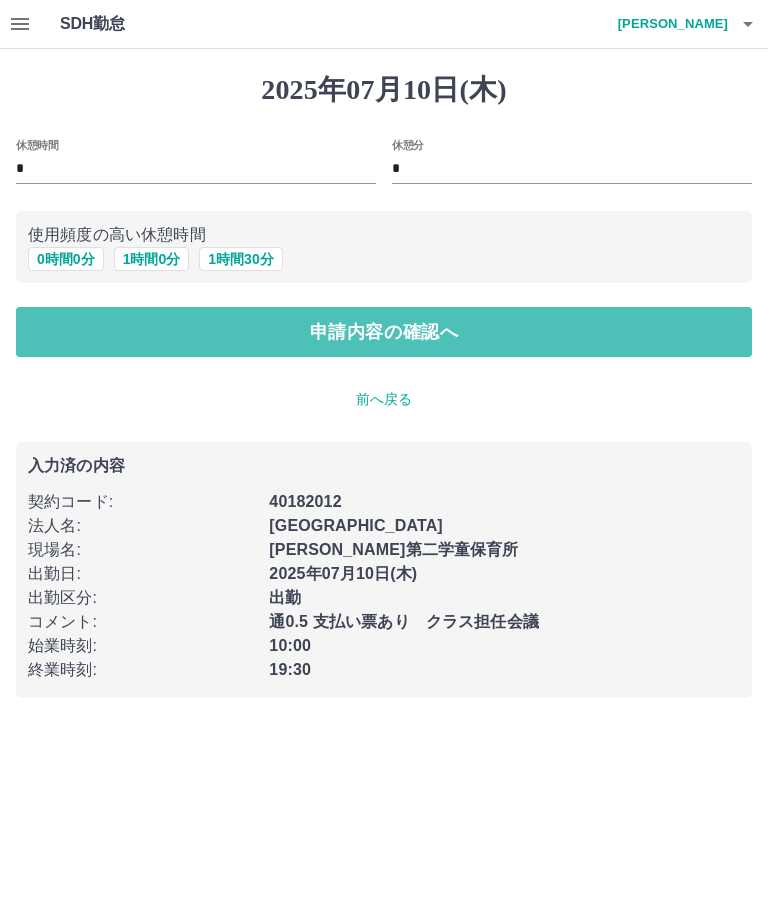 click on "申請内容の確認へ" at bounding box center (384, 332) 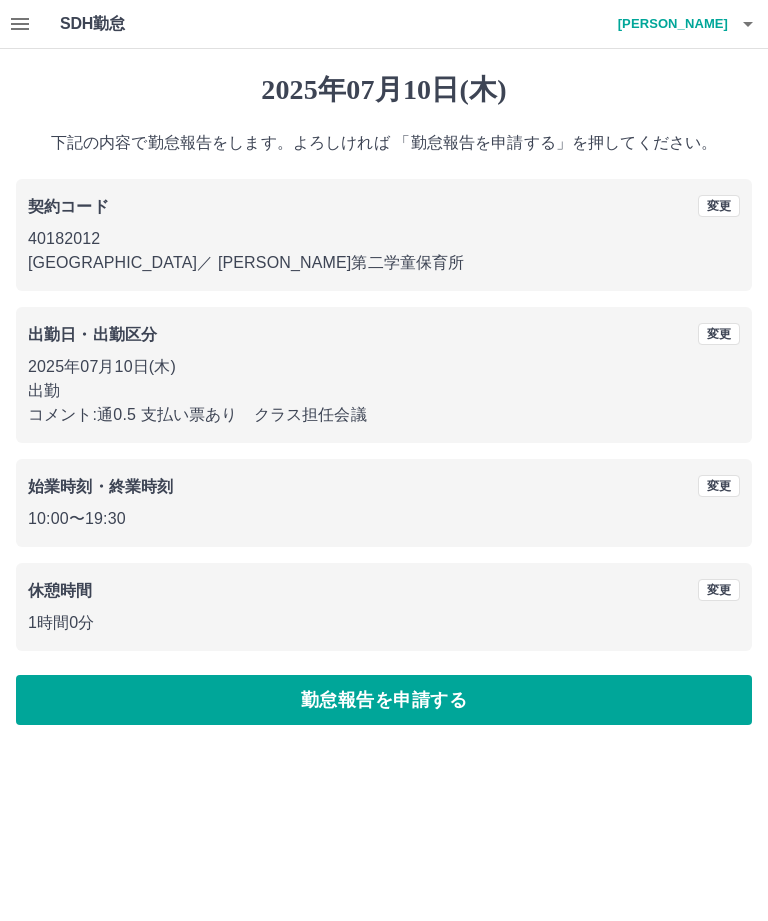 click on "勤怠報告を申請する" at bounding box center [384, 700] 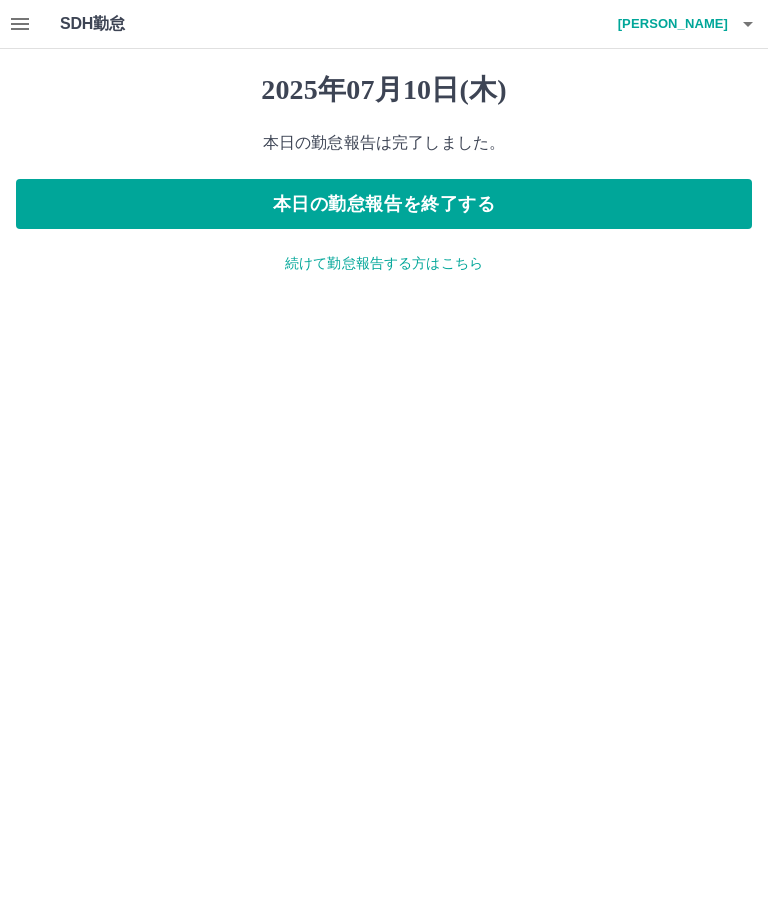 click on "本日の勤怠報告を終了する" at bounding box center [384, 204] 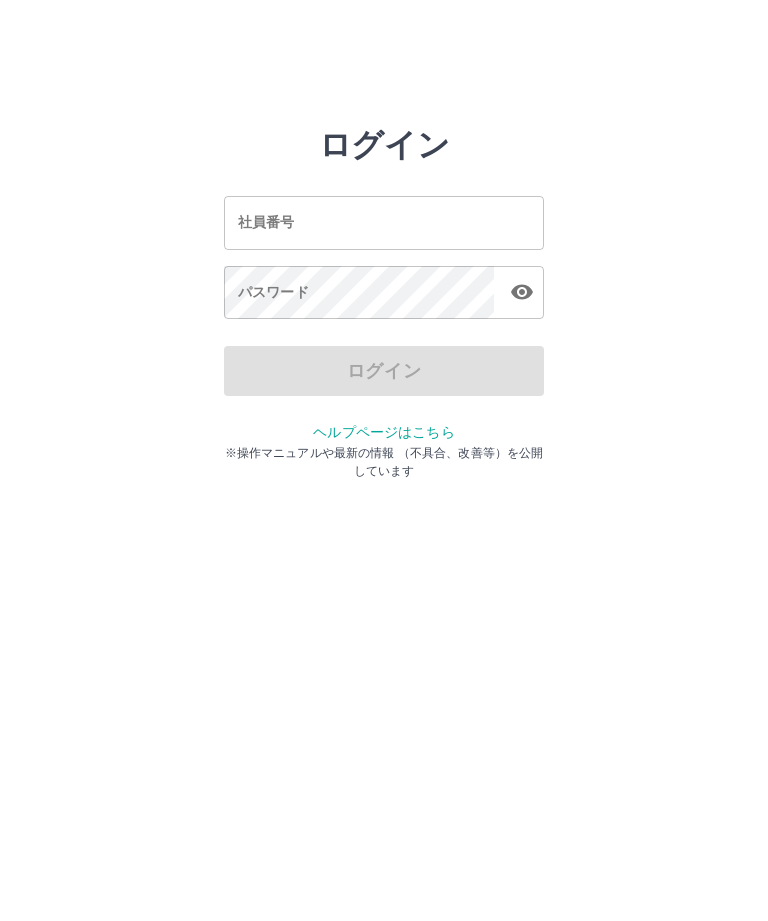 scroll, scrollTop: 0, scrollLeft: 0, axis: both 